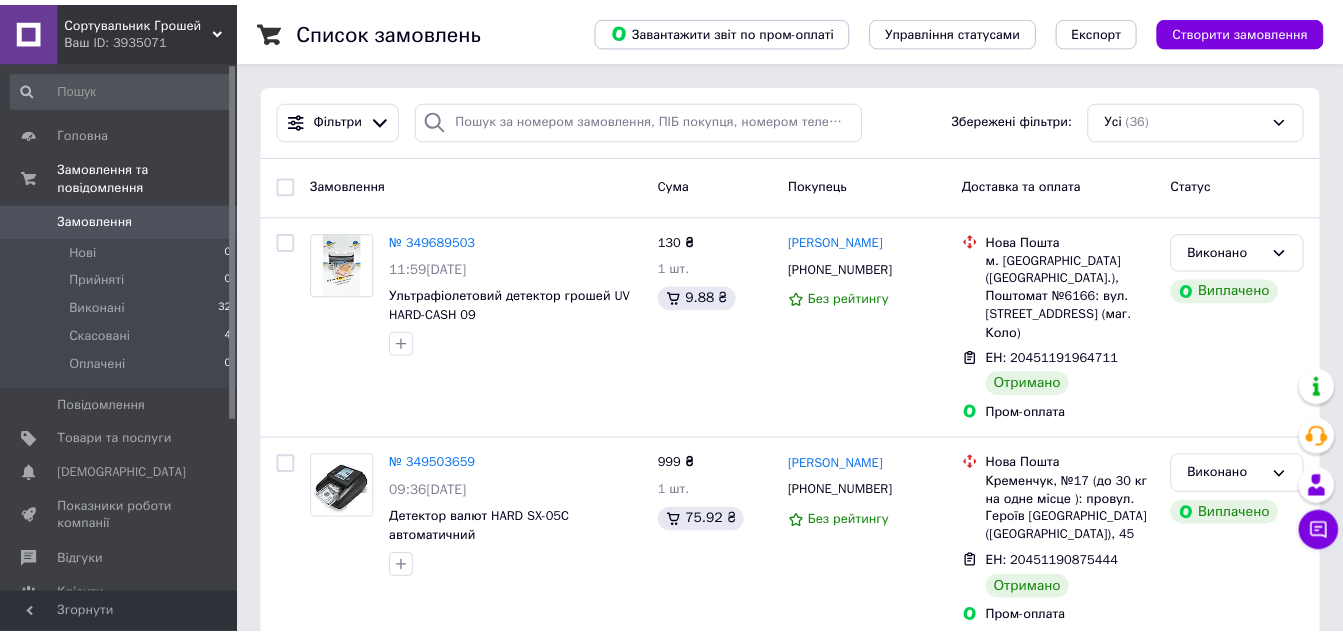 scroll, scrollTop: 0, scrollLeft: 0, axis: both 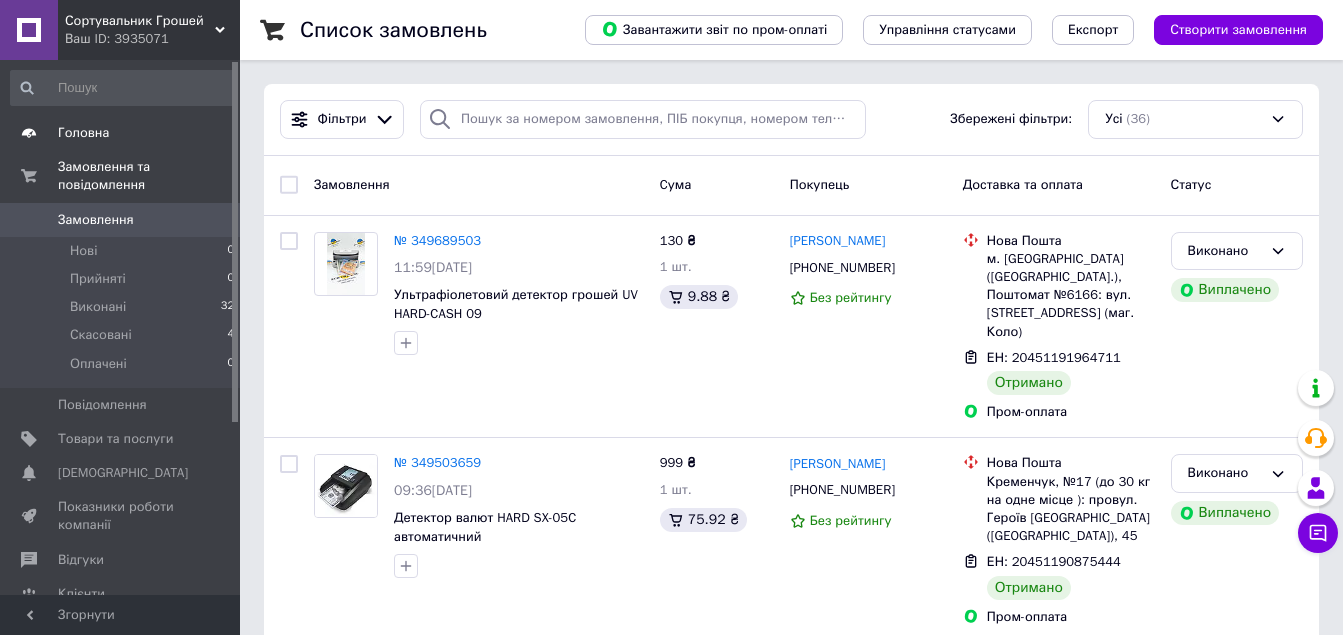 click on "Головна" at bounding box center [121, 133] 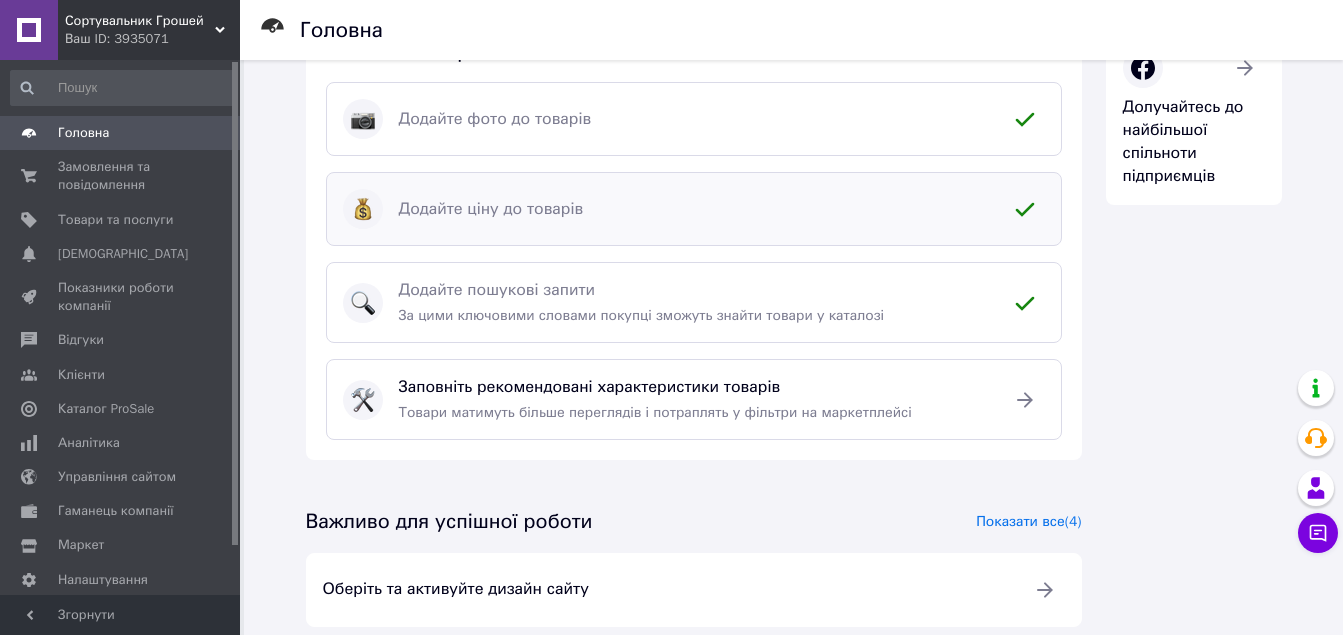 scroll, scrollTop: 532, scrollLeft: 0, axis: vertical 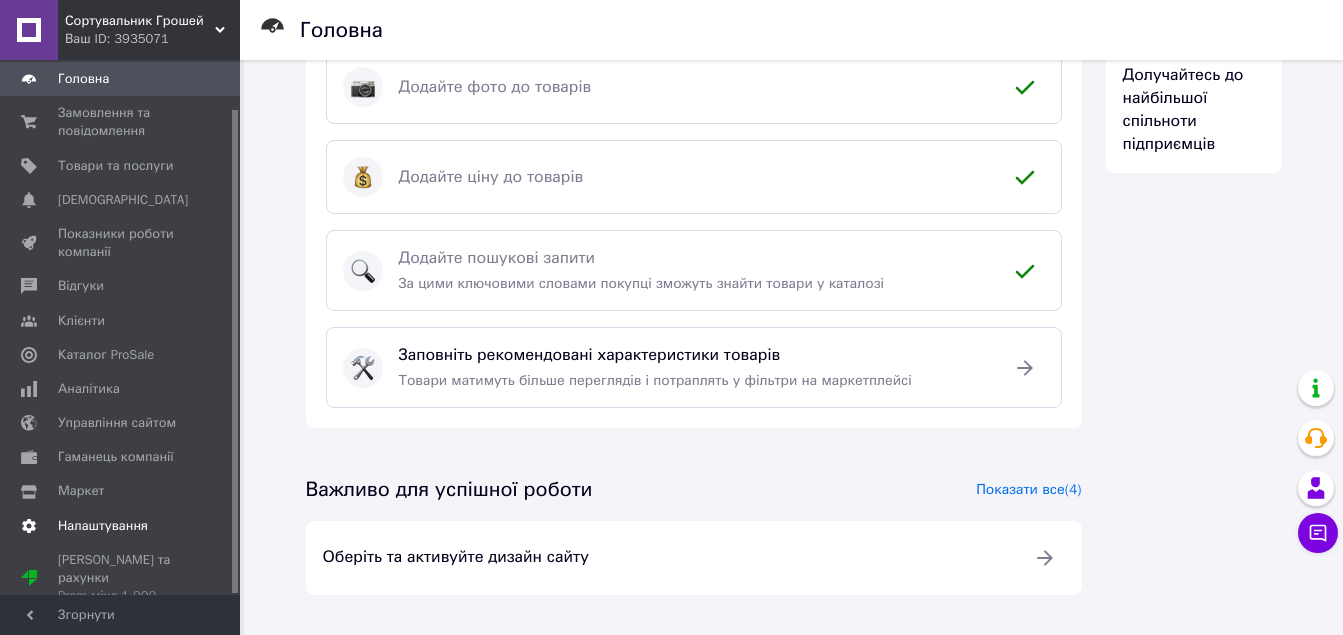click on "Налаштування" at bounding box center [103, 526] 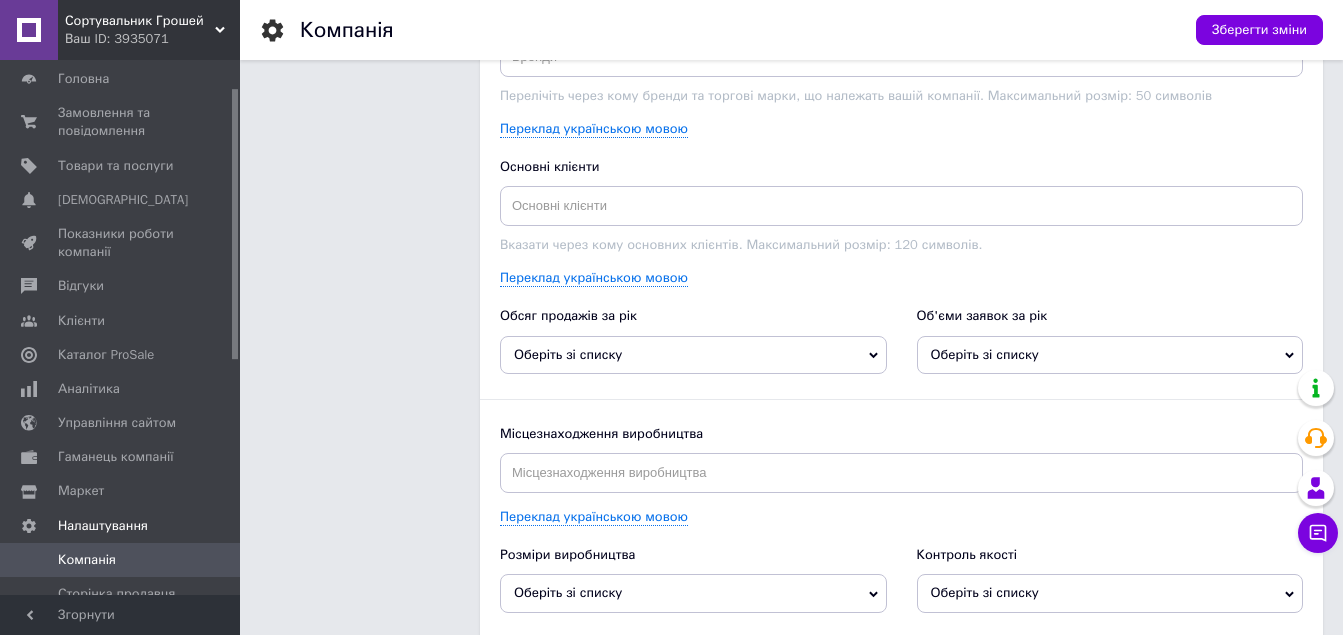 scroll, scrollTop: 2207, scrollLeft: 0, axis: vertical 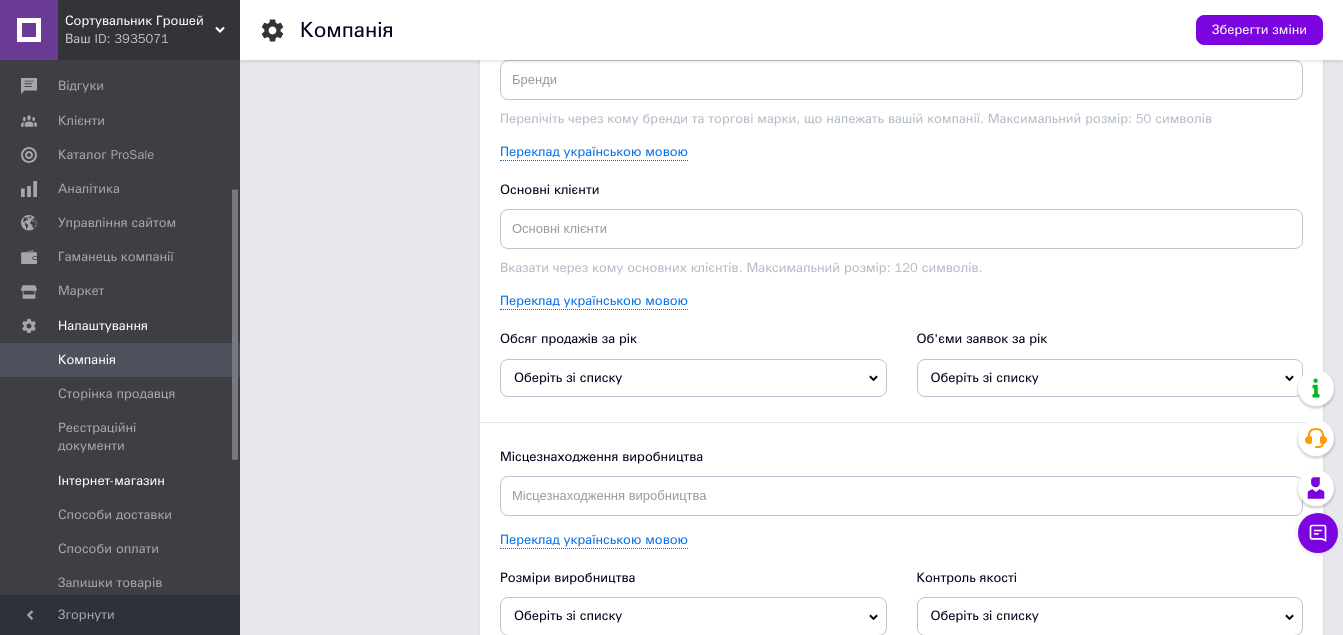 click on "Інтернет-магазин" at bounding box center [111, 481] 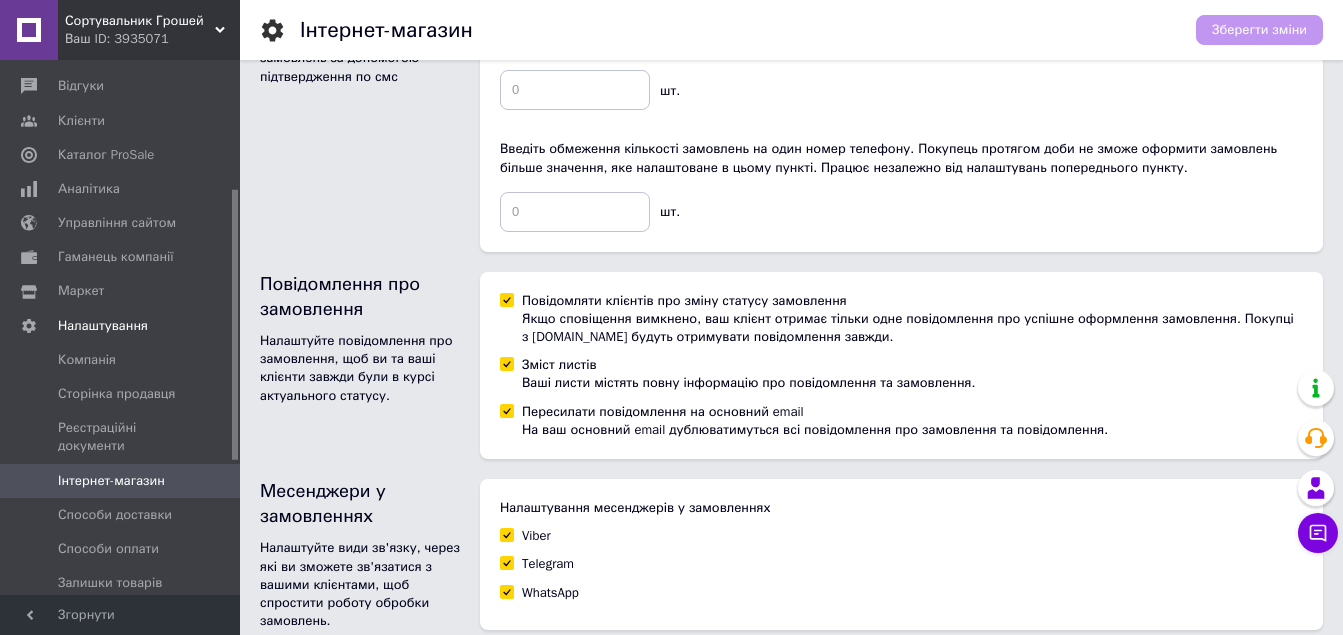 scroll, scrollTop: 1100, scrollLeft: 0, axis: vertical 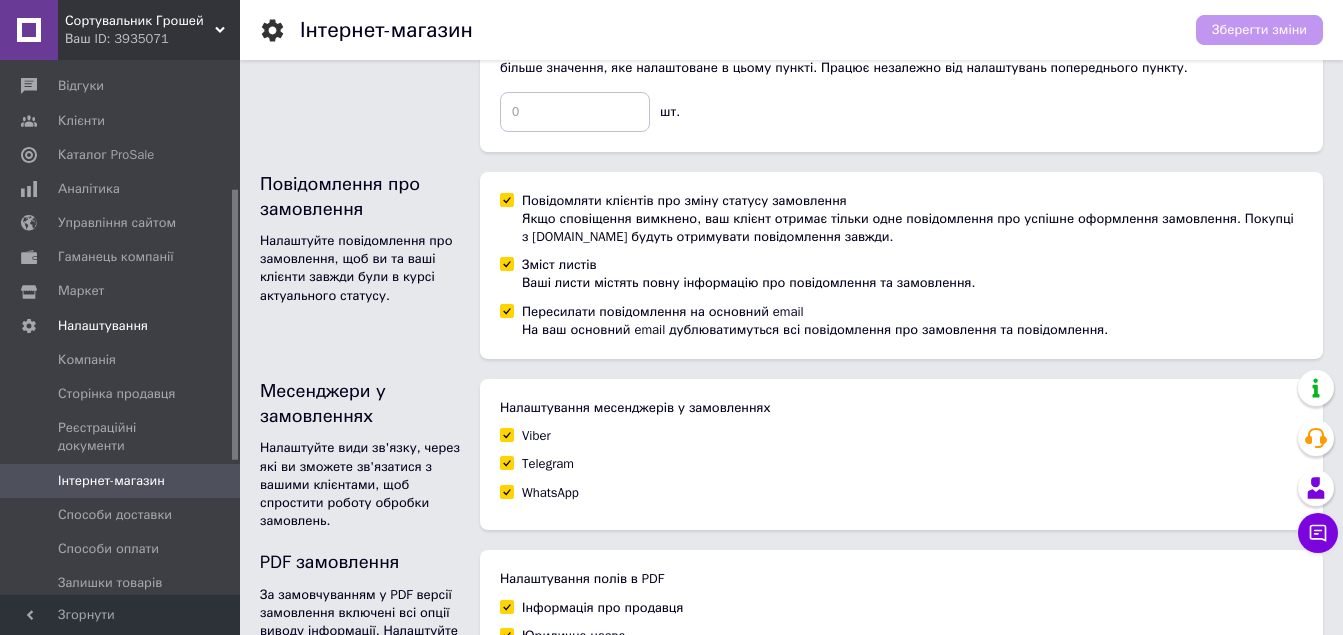 click on "Viber" at bounding box center (506, 434) 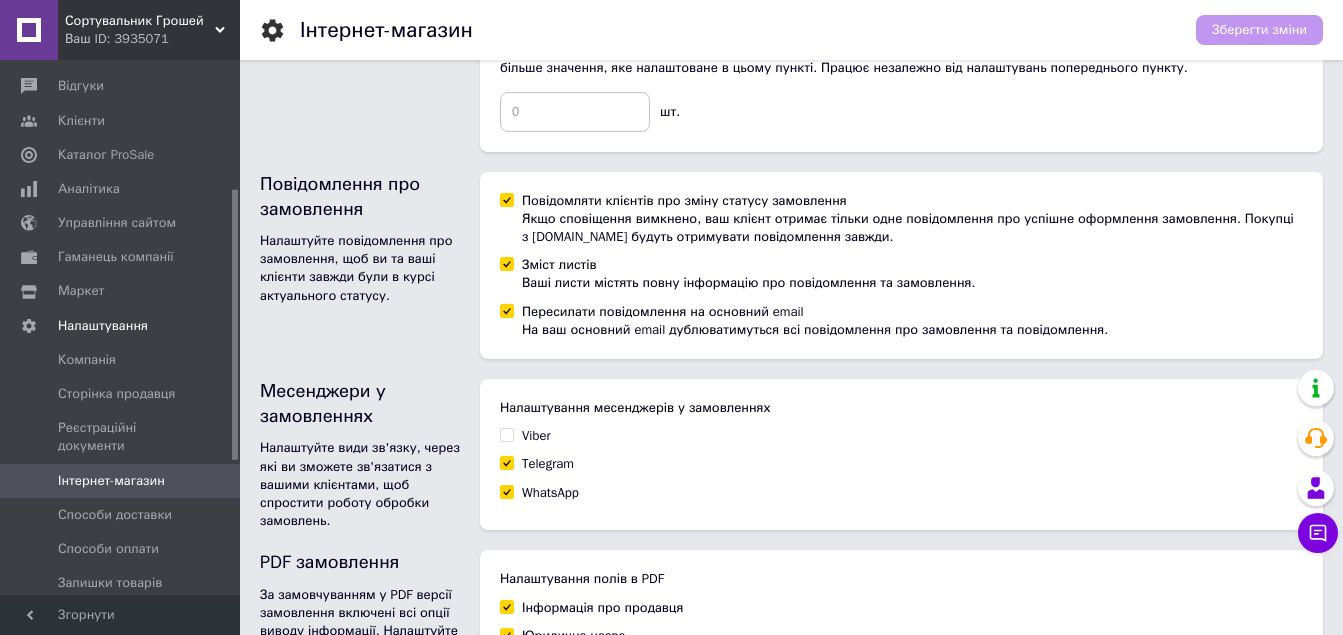 checkbox on "false" 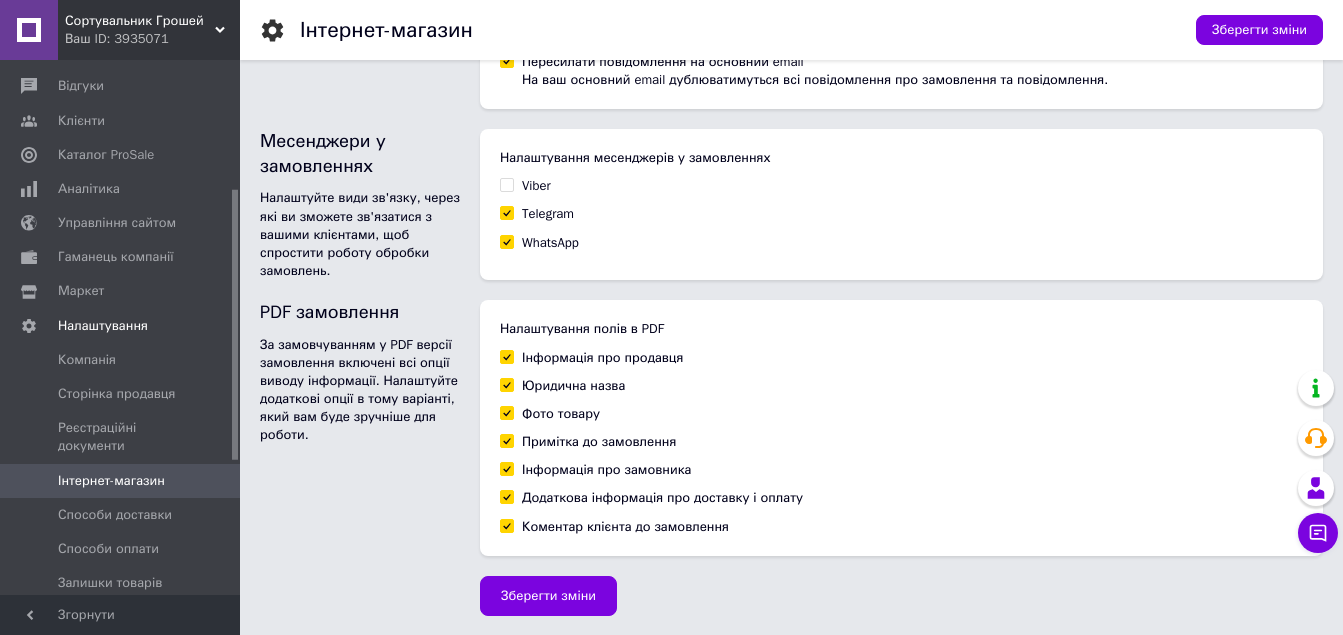 scroll, scrollTop: 1351, scrollLeft: 0, axis: vertical 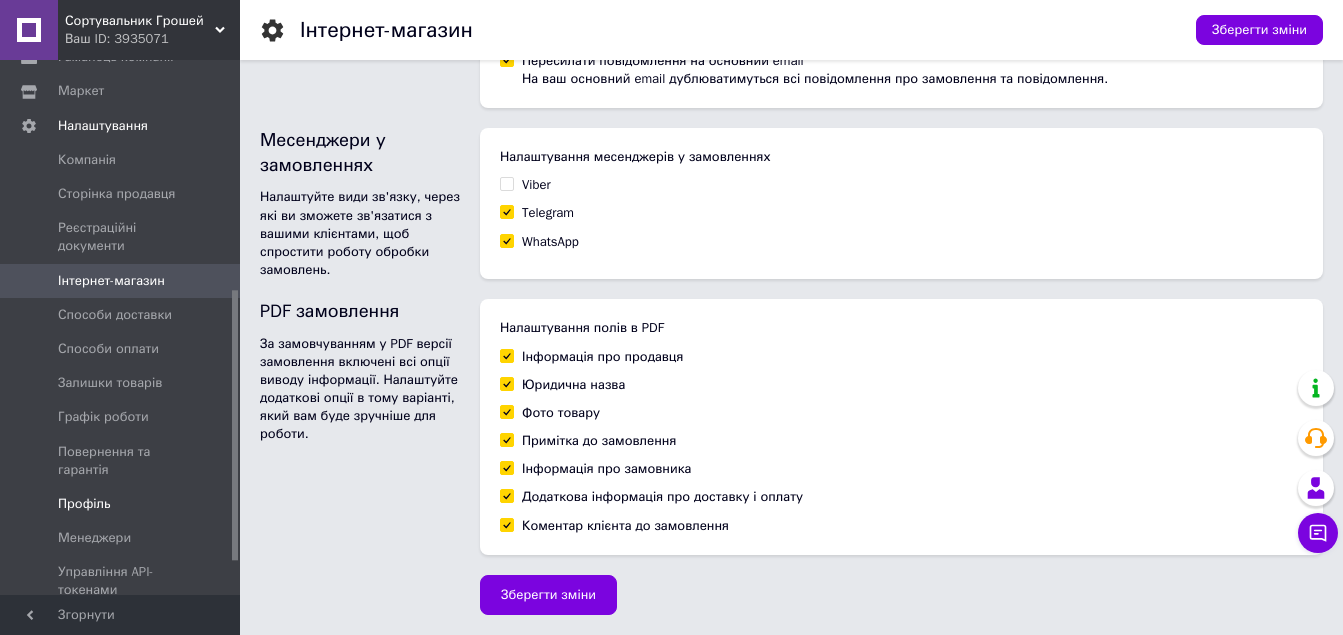 click on "Профіль" at bounding box center (121, 504) 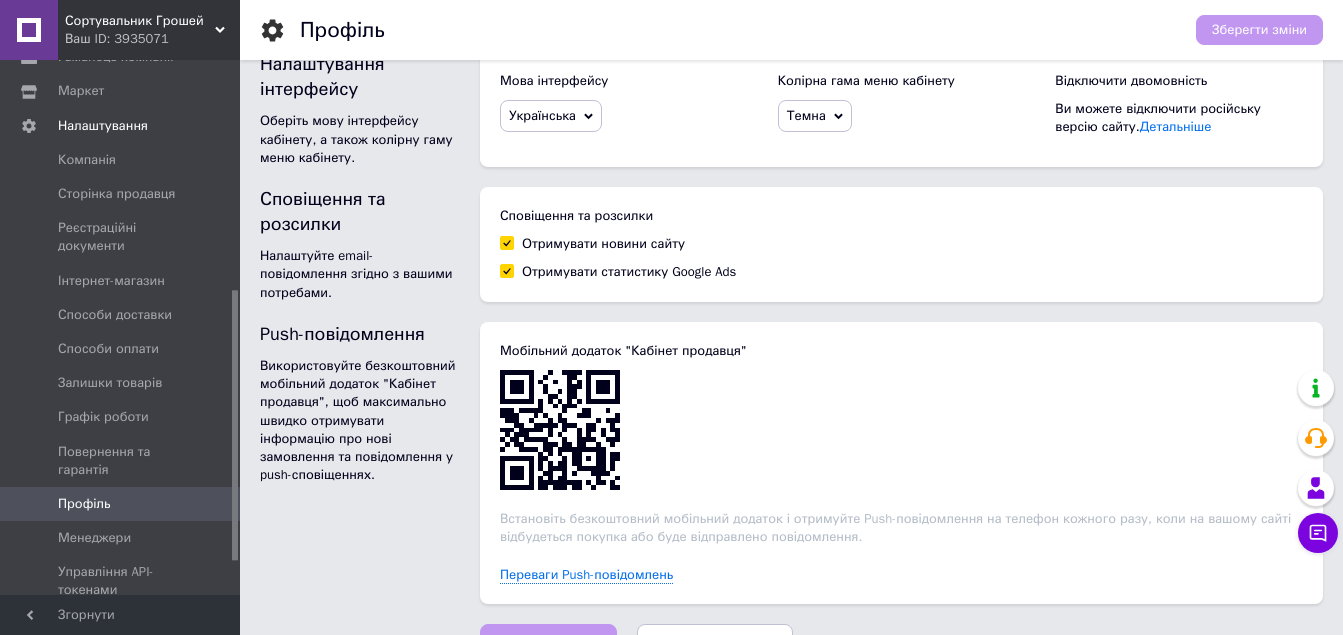 scroll, scrollTop: 469, scrollLeft: 0, axis: vertical 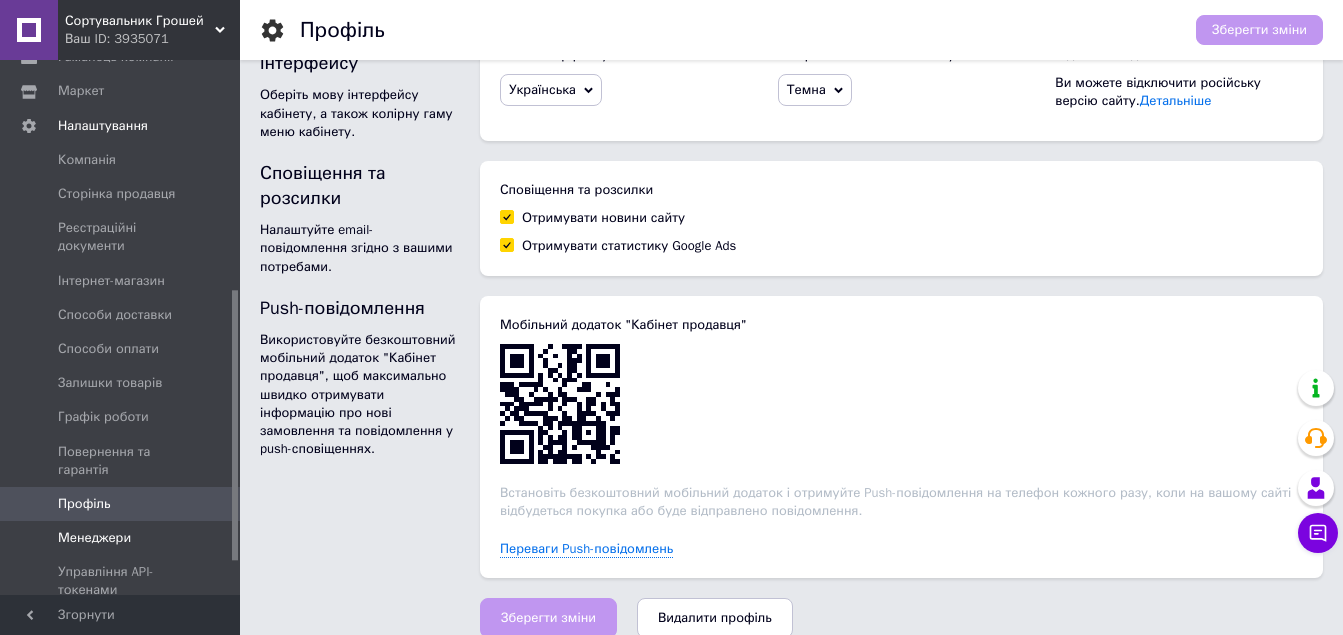 click on "Менеджери" at bounding box center (94, 538) 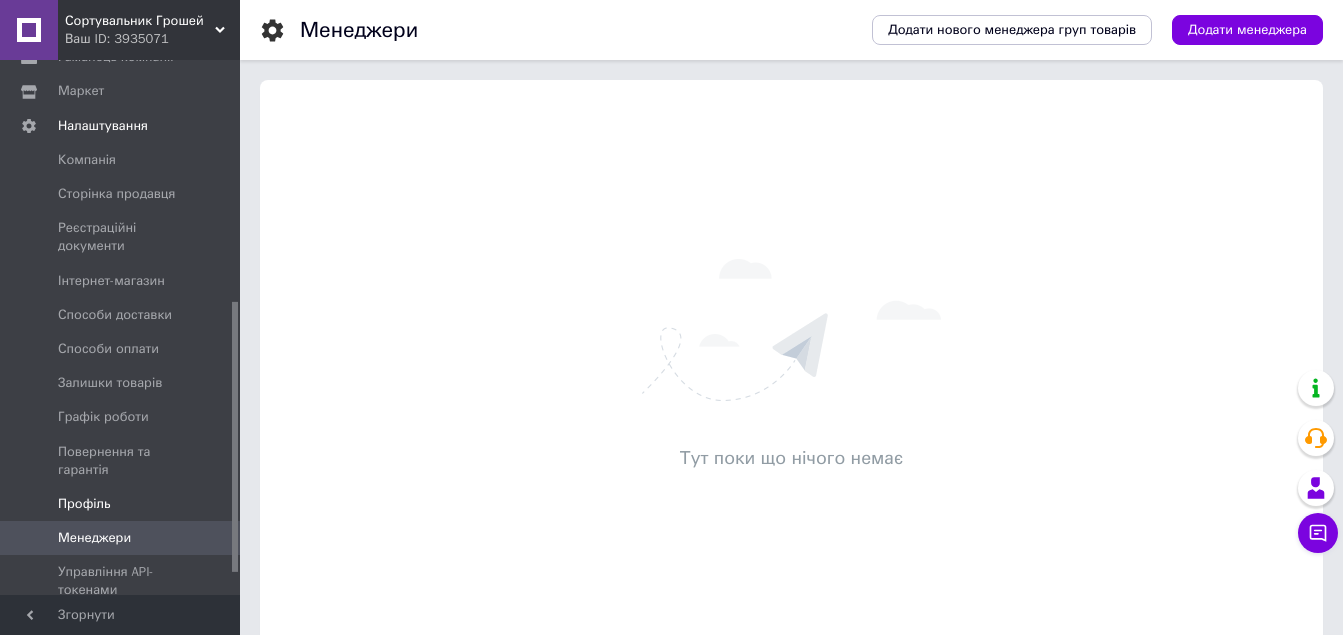 scroll, scrollTop: 519, scrollLeft: 0, axis: vertical 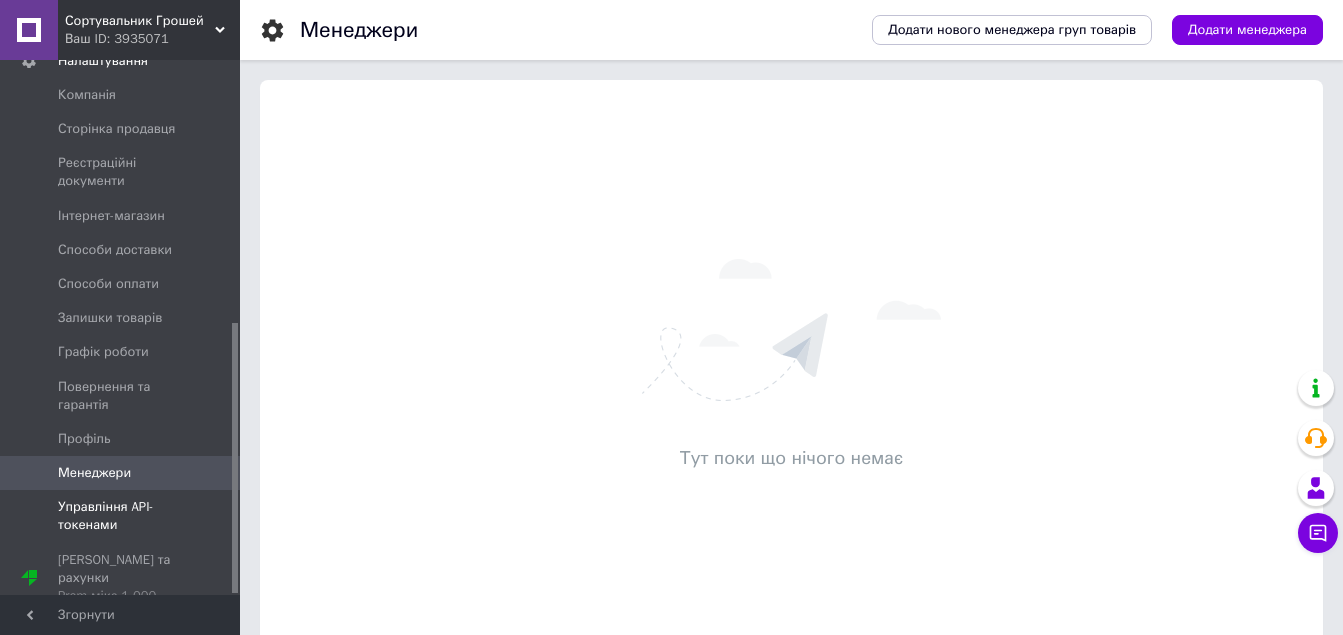 click on "Управління API-токенами" at bounding box center (121, 516) 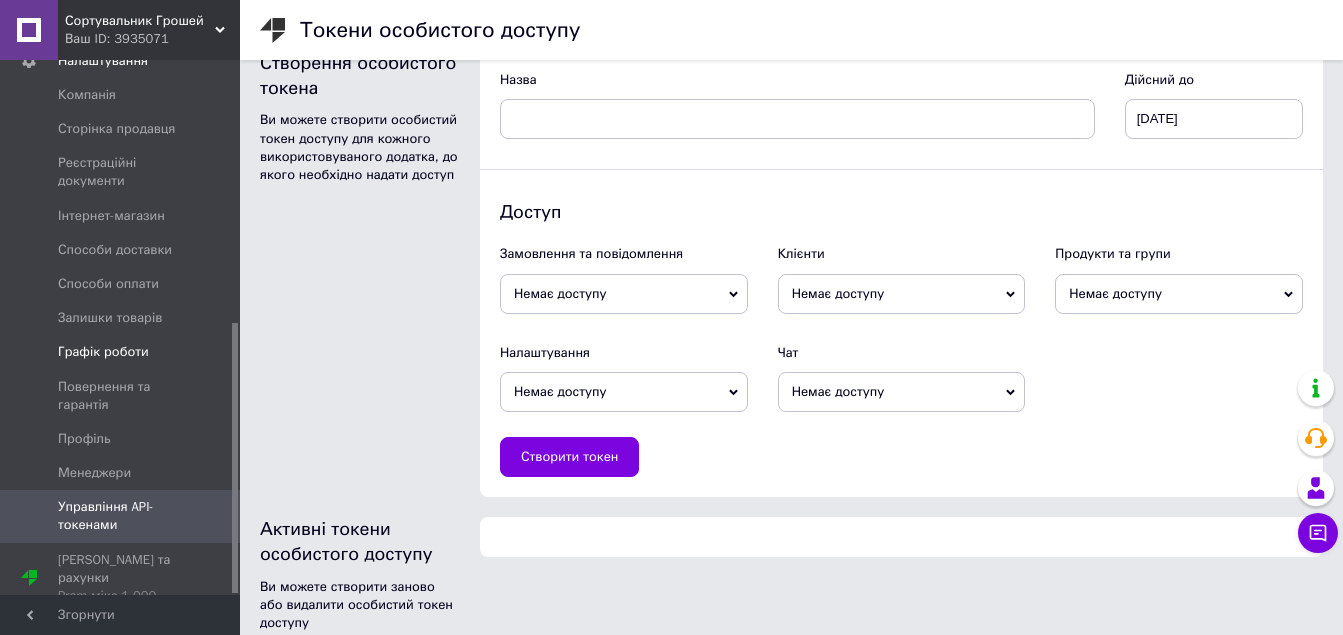 scroll, scrollTop: 0, scrollLeft: 0, axis: both 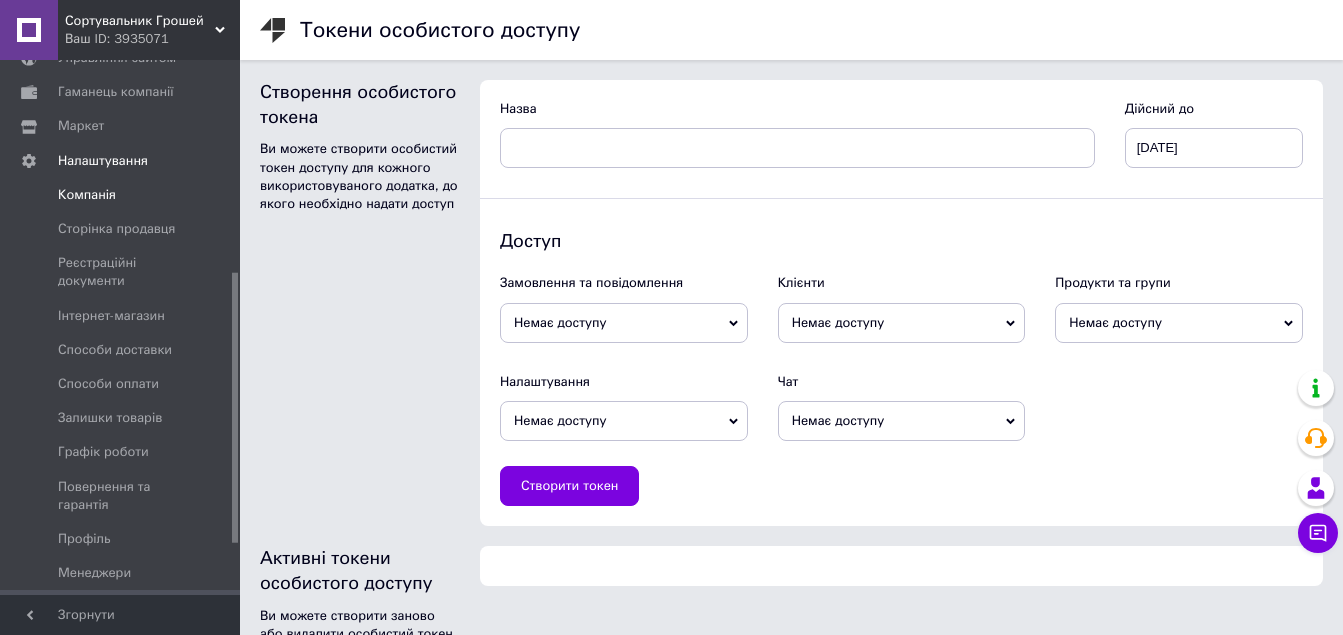 click on "Компанія" at bounding box center (121, 195) 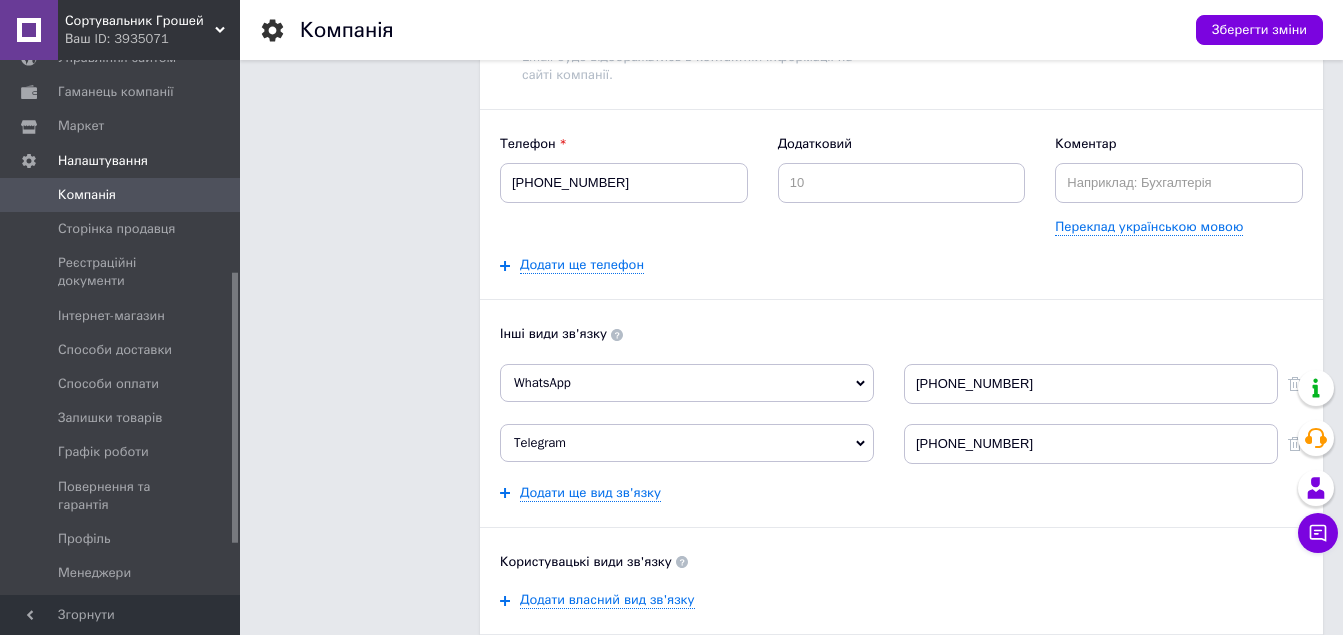 scroll, scrollTop: 300, scrollLeft: 0, axis: vertical 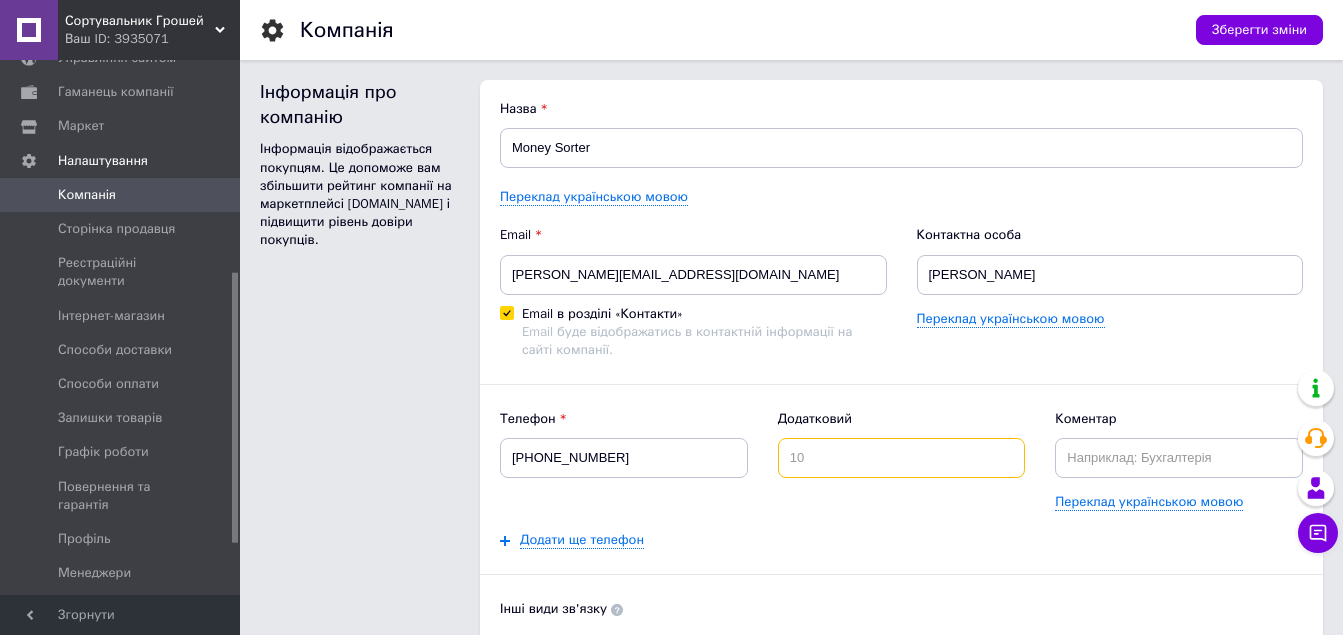 click at bounding box center (902, 458) 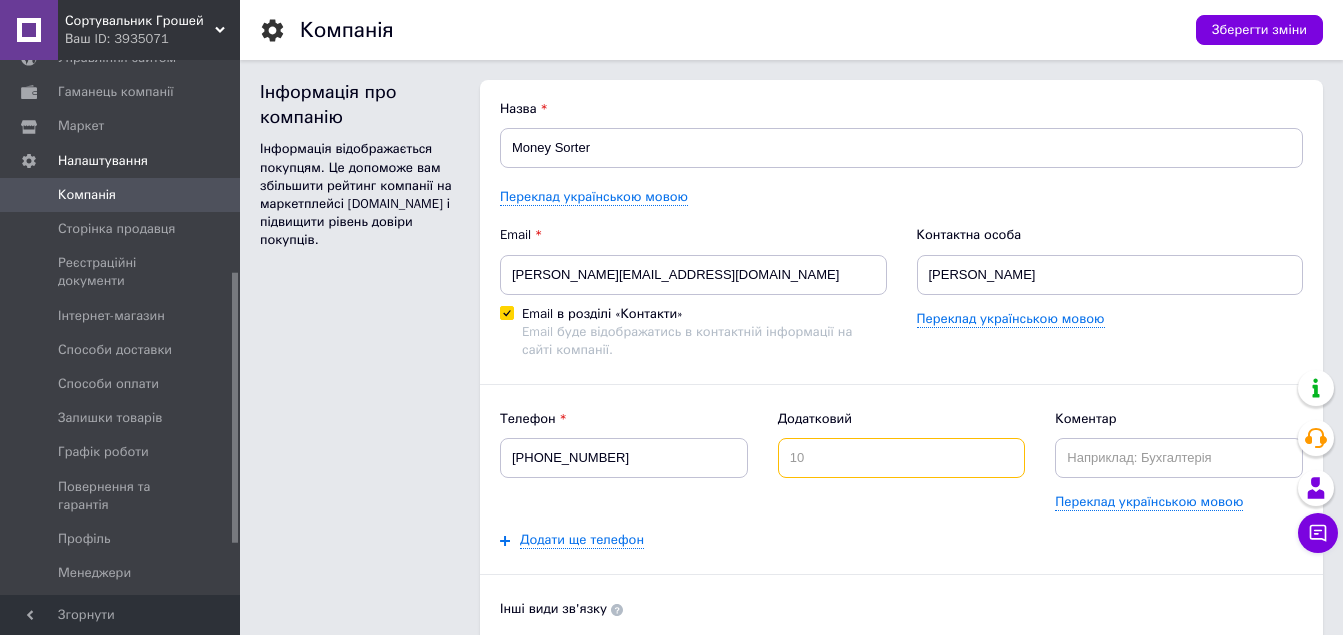 click at bounding box center [902, 458] 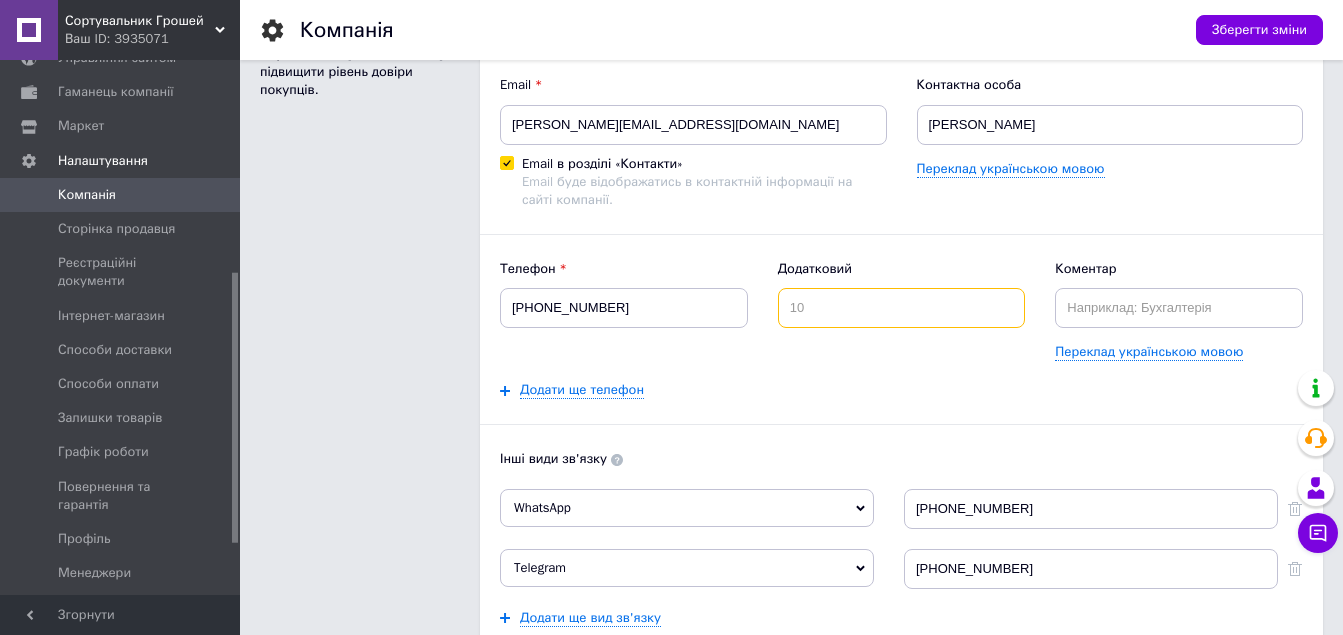 scroll, scrollTop: 200, scrollLeft: 0, axis: vertical 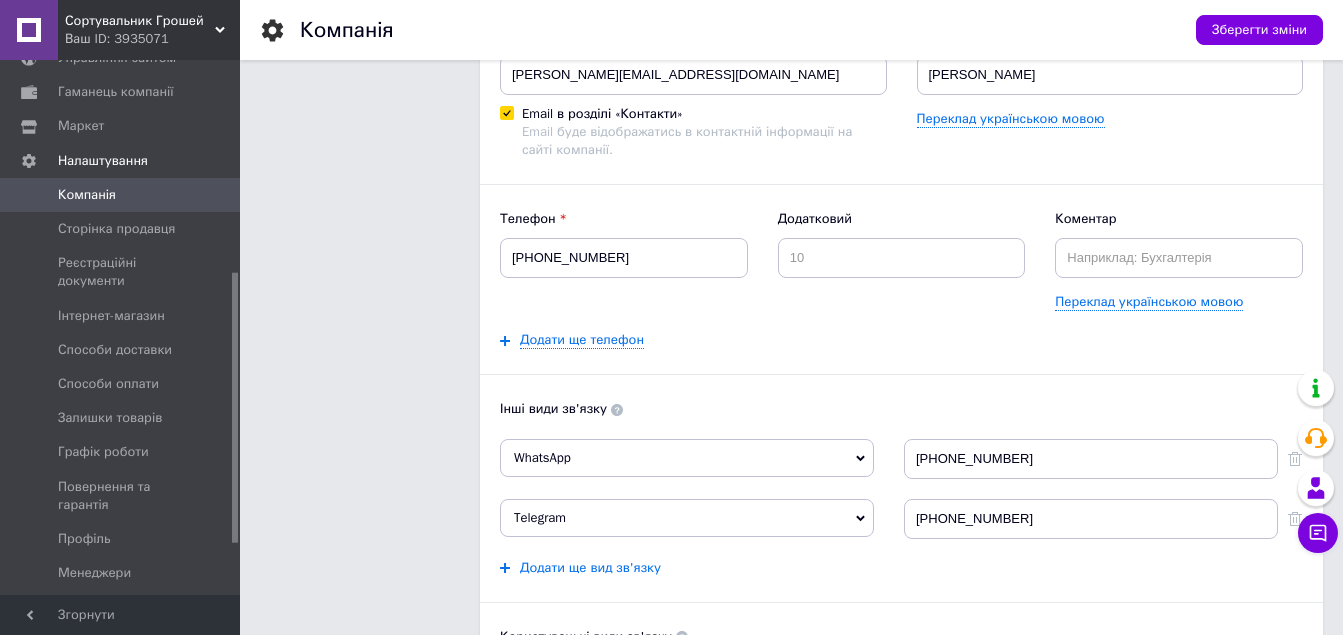 click on "Додати ще вид зв'язку" at bounding box center [590, 568] 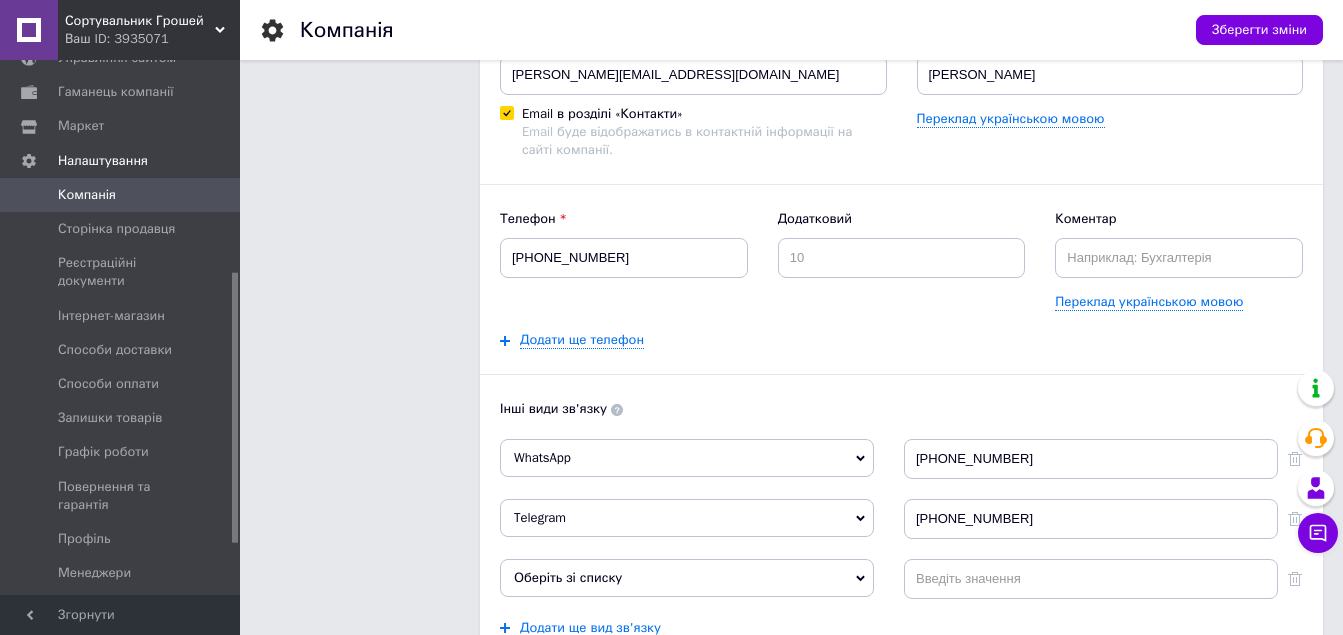 click on "Оберіть зі списку" at bounding box center [568, 577] 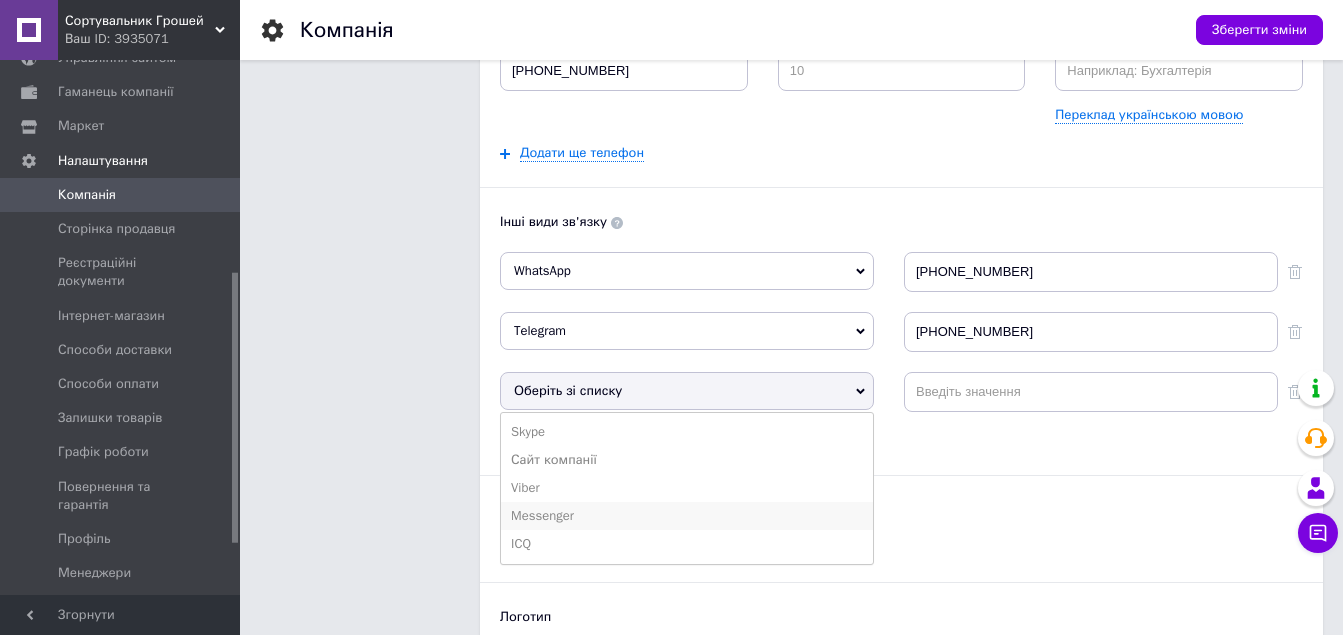 scroll, scrollTop: 400, scrollLeft: 0, axis: vertical 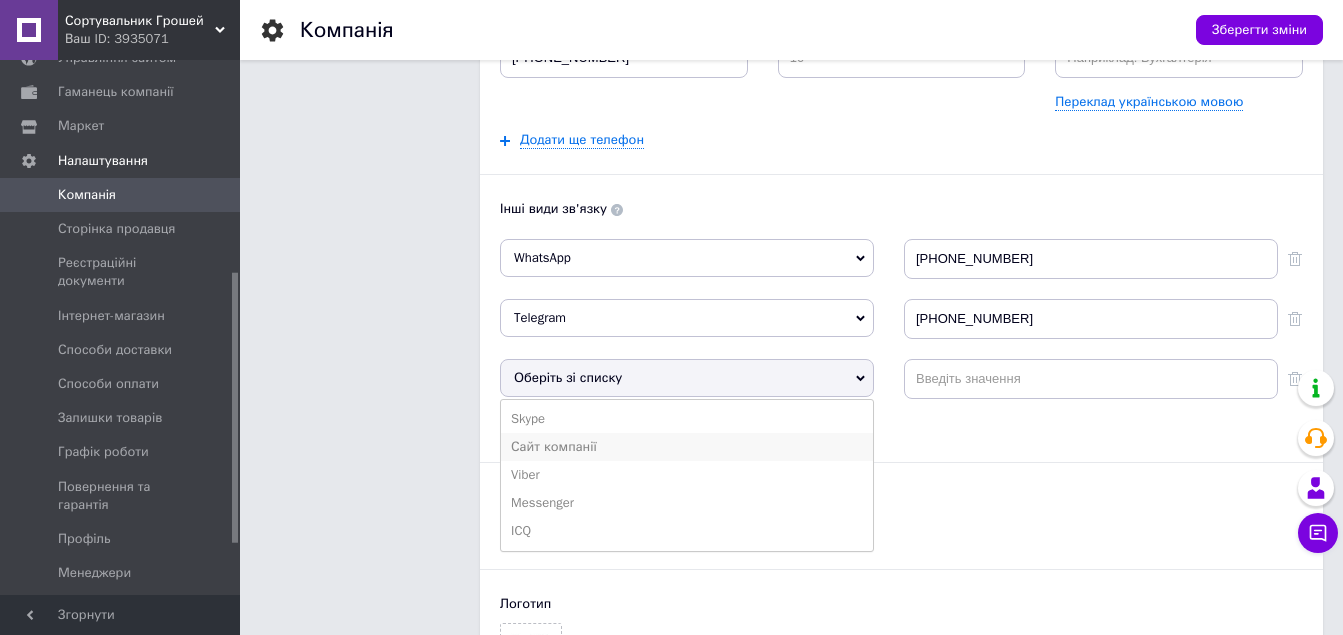 click on "Сайт компанії" at bounding box center (687, 447) 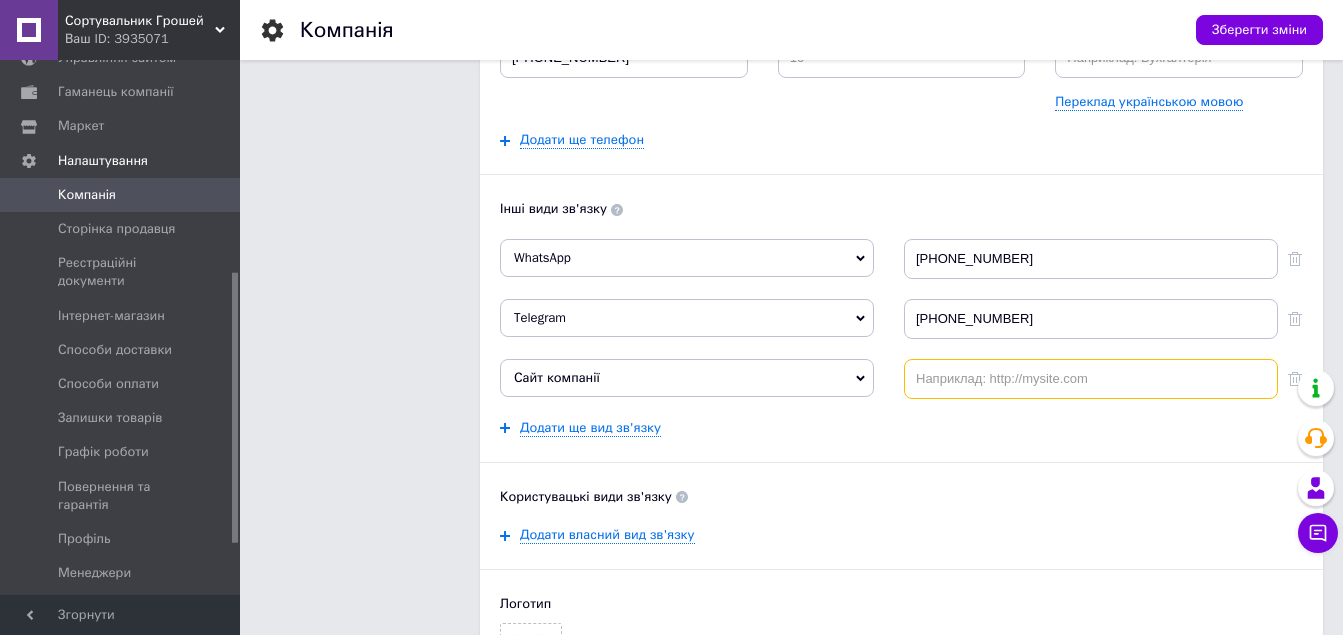 click at bounding box center (1091, 379) 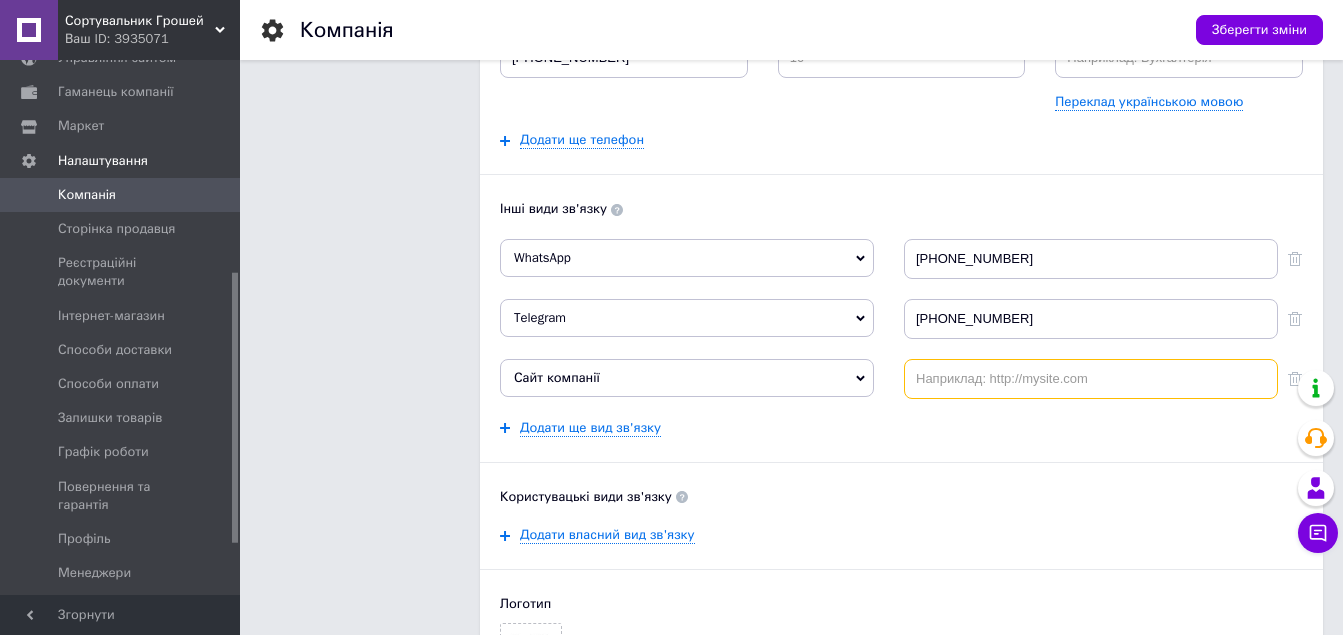 paste on "https://hard-cash.com.ua/" 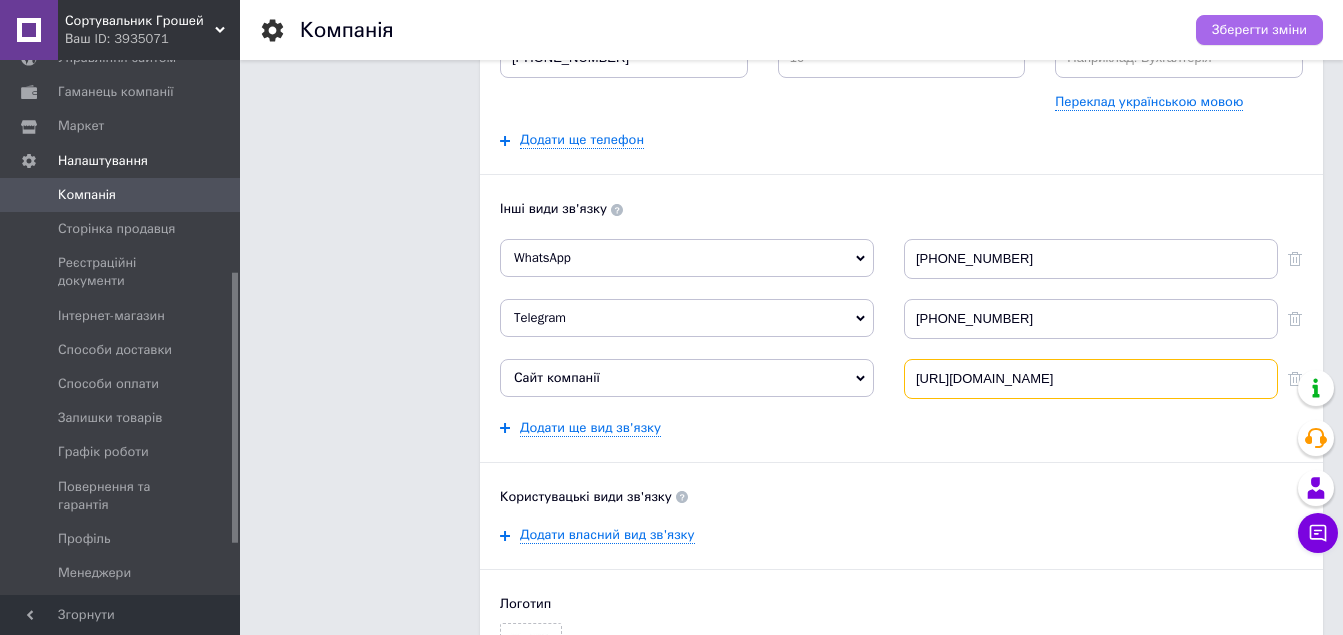 type on "https://hard-cash.com.ua/" 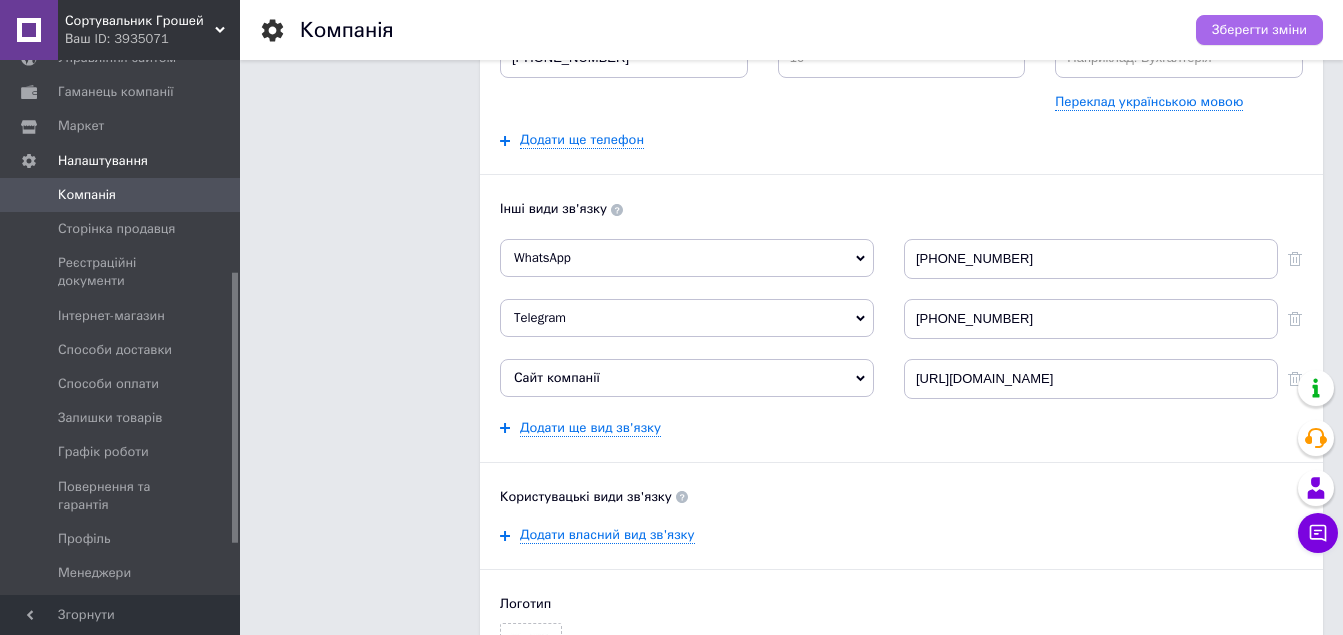 click on "Зберегти зміни" at bounding box center (1259, 30) 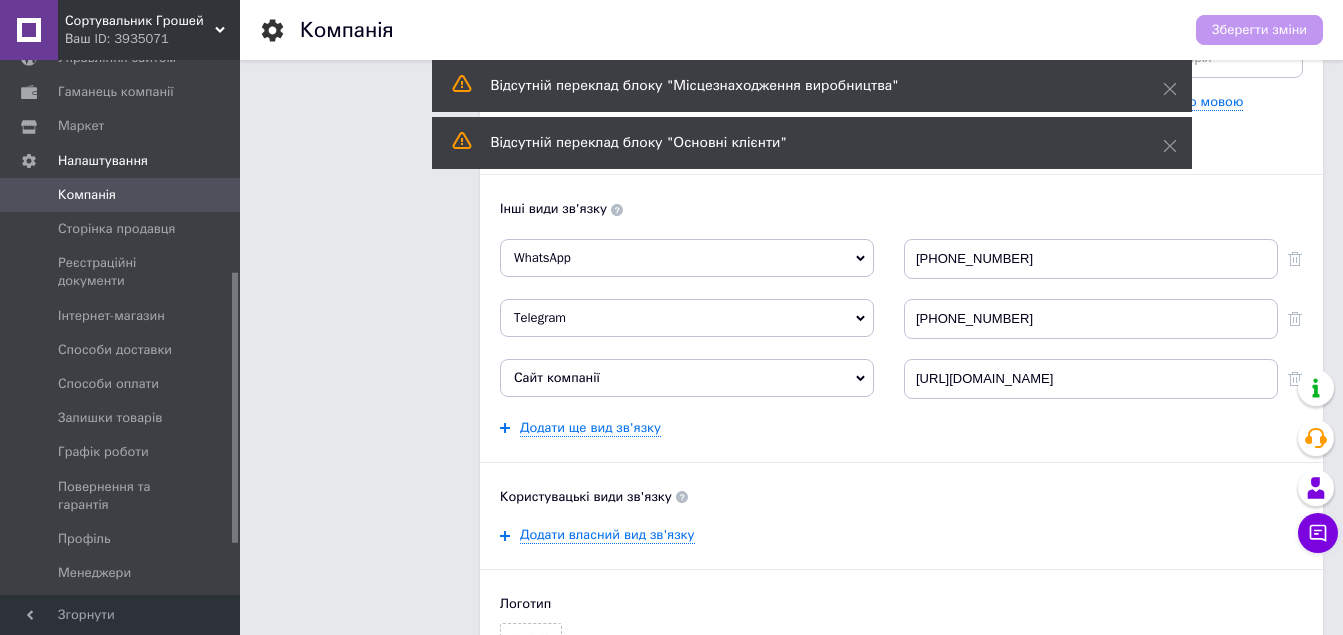 click on "Сортувальник Грошей" at bounding box center [140, 21] 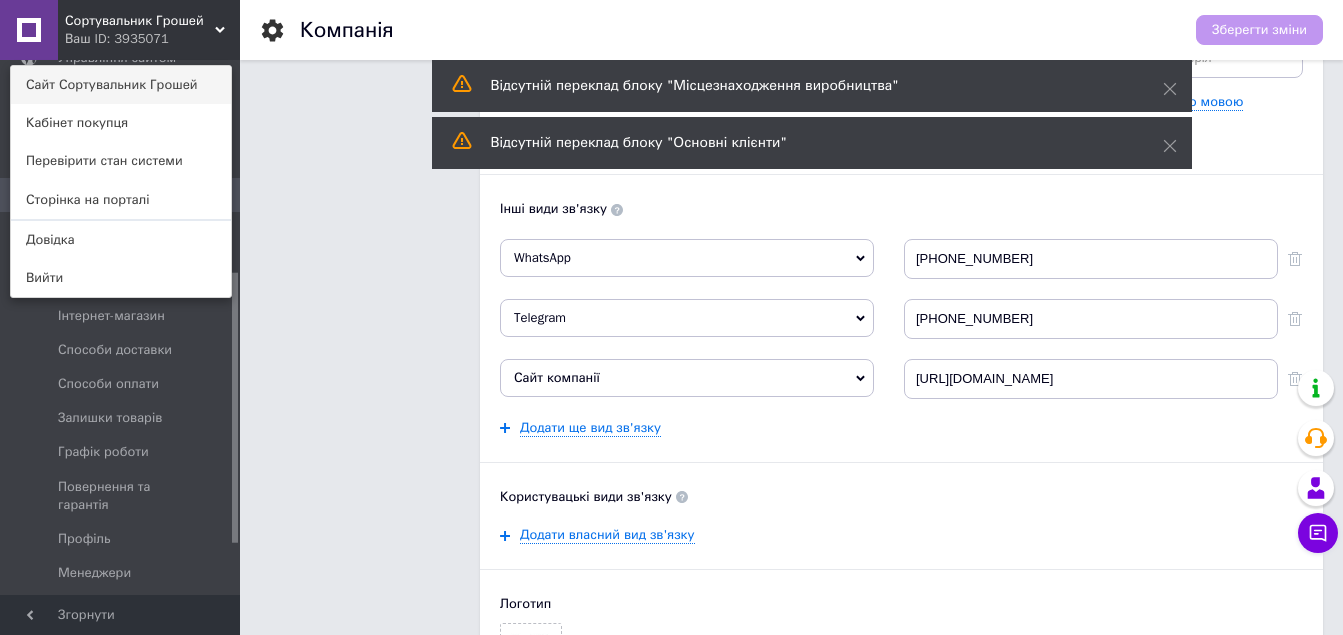 click on "Сайт Сортувальник Грошей" at bounding box center [121, 85] 